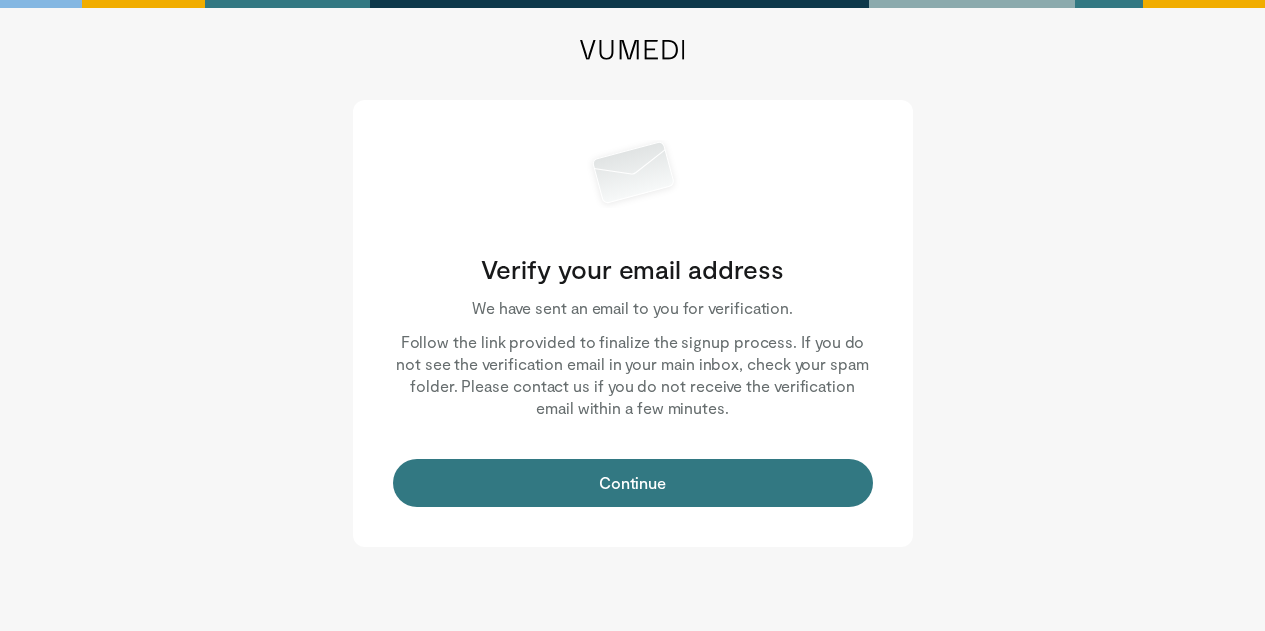 scroll, scrollTop: 0, scrollLeft: 0, axis: both 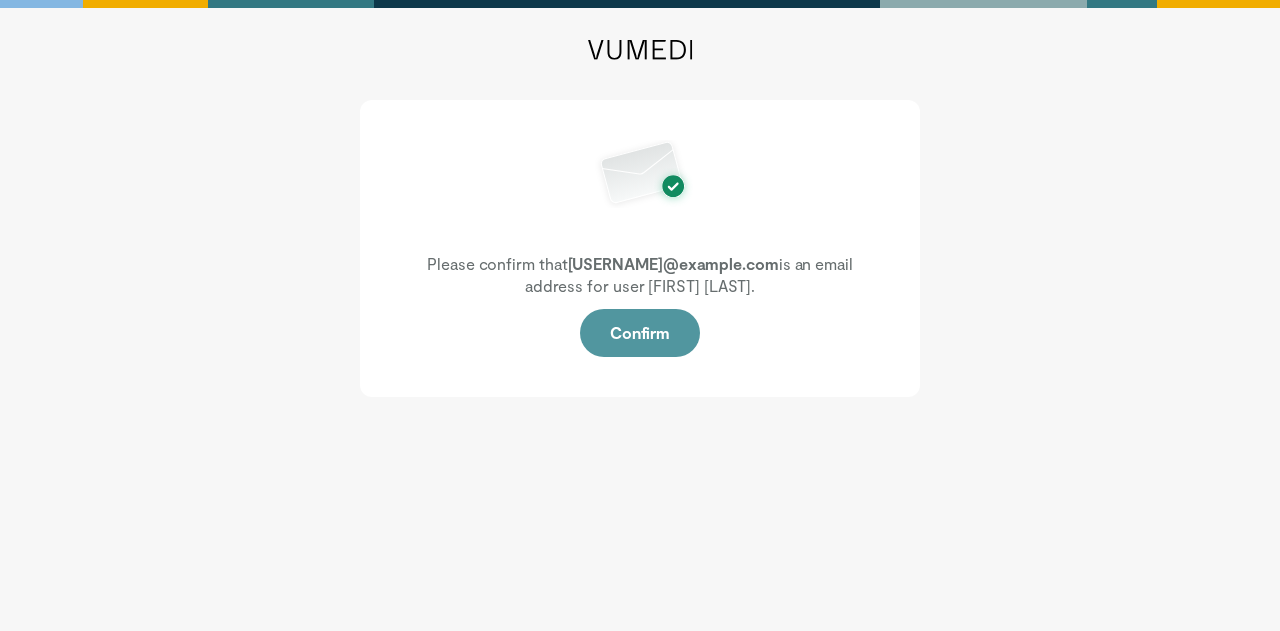 click on "Confirm" at bounding box center (640, 333) 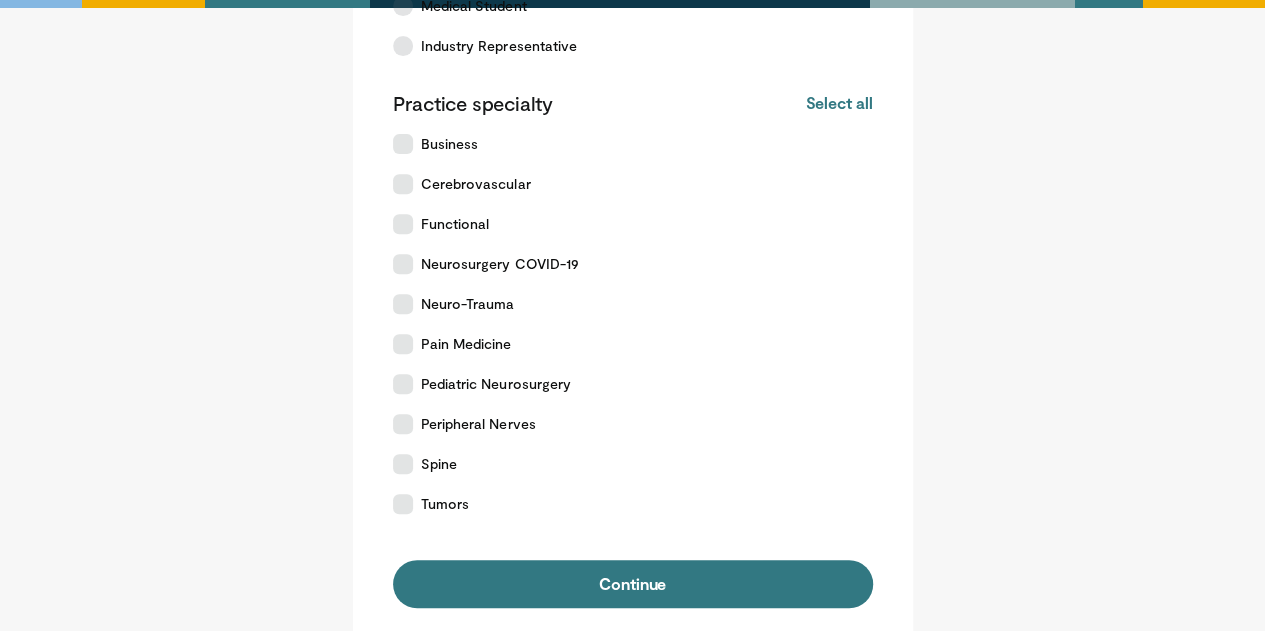 scroll, scrollTop: 526, scrollLeft: 0, axis: vertical 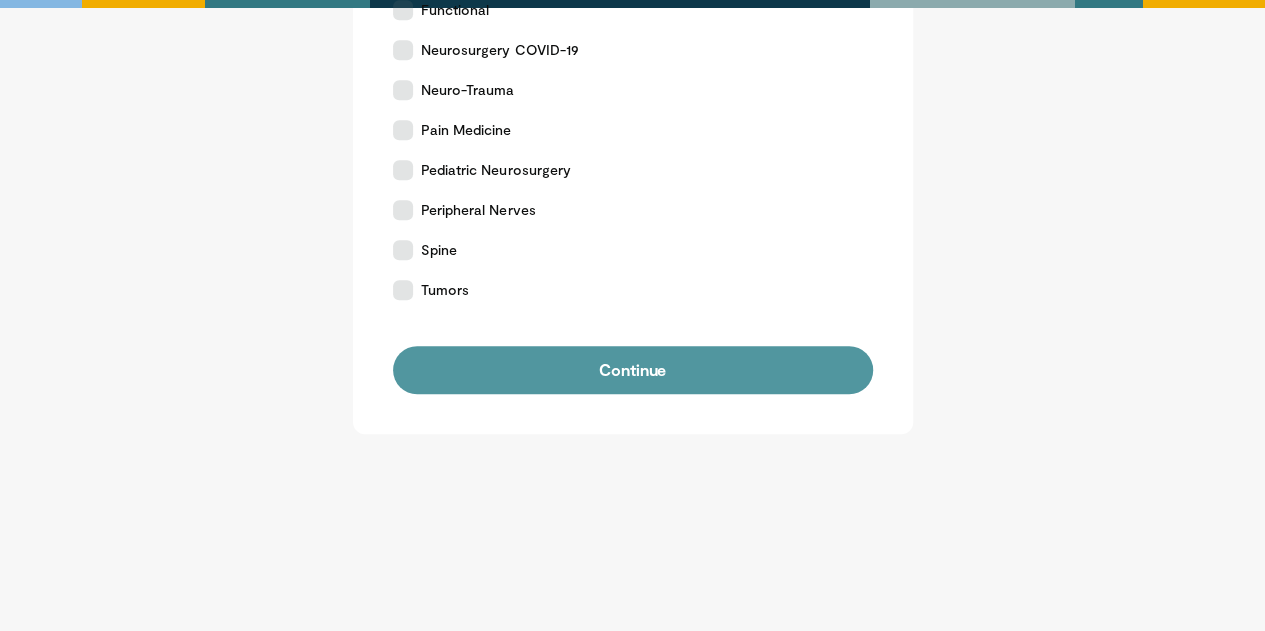click on "Continue" at bounding box center (633, 370) 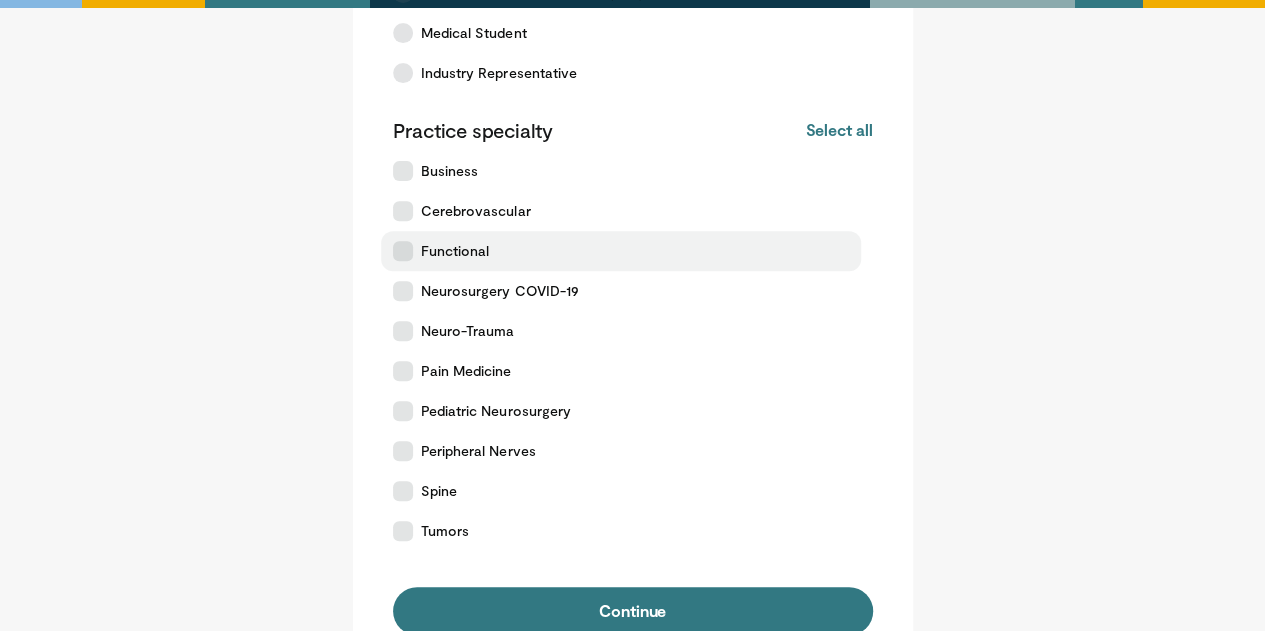 scroll, scrollTop: 326, scrollLeft: 0, axis: vertical 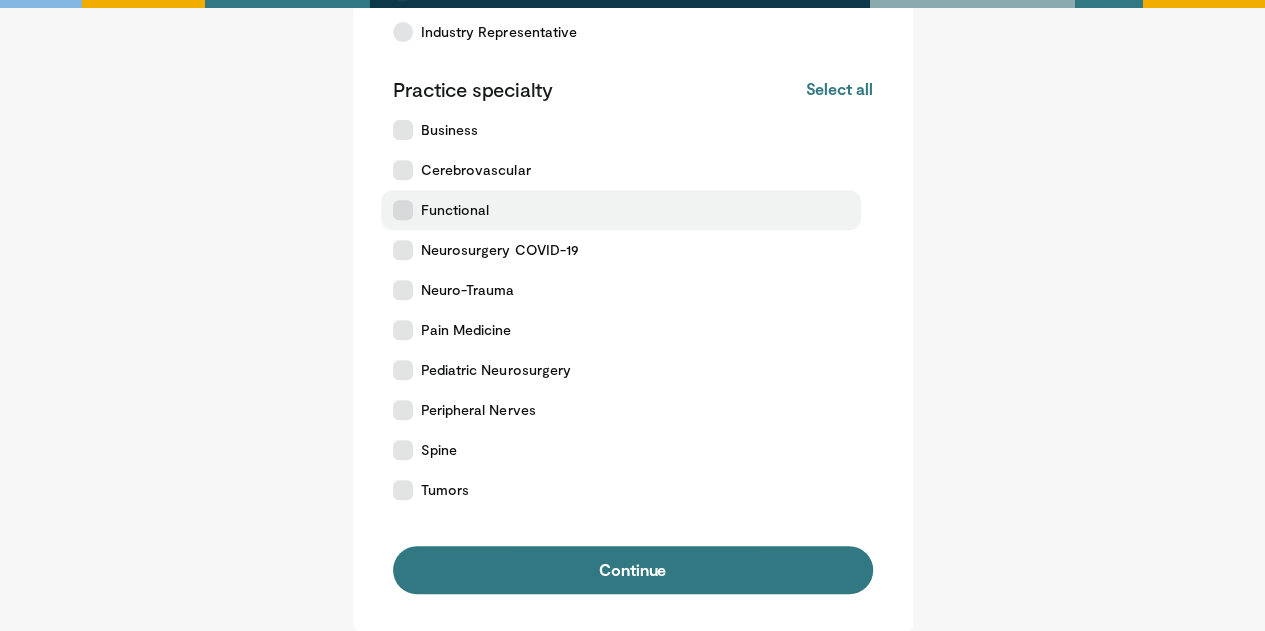 click at bounding box center [403, 210] 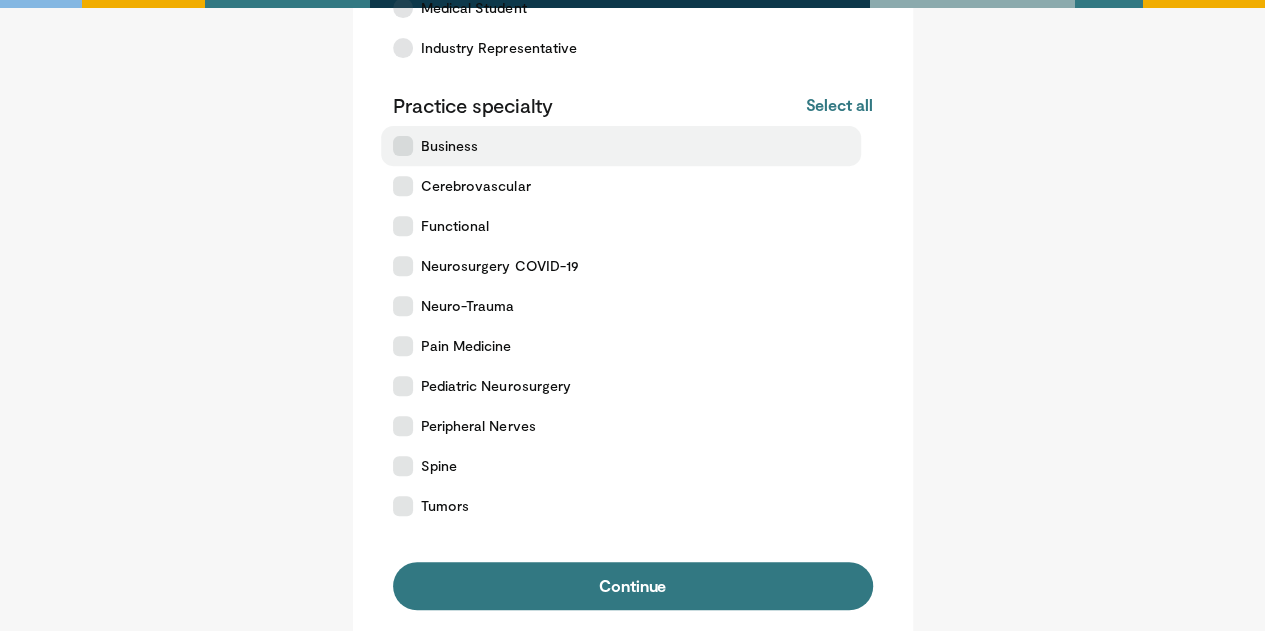 scroll, scrollTop: 526, scrollLeft: 0, axis: vertical 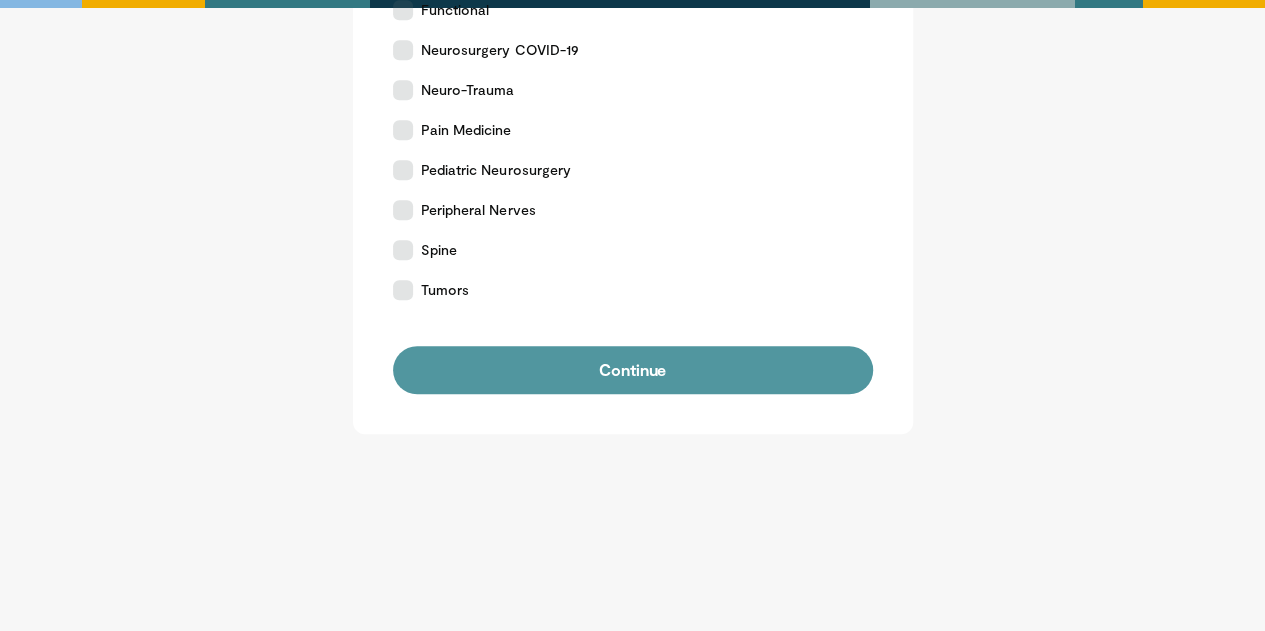 click on "Continue" at bounding box center [633, 370] 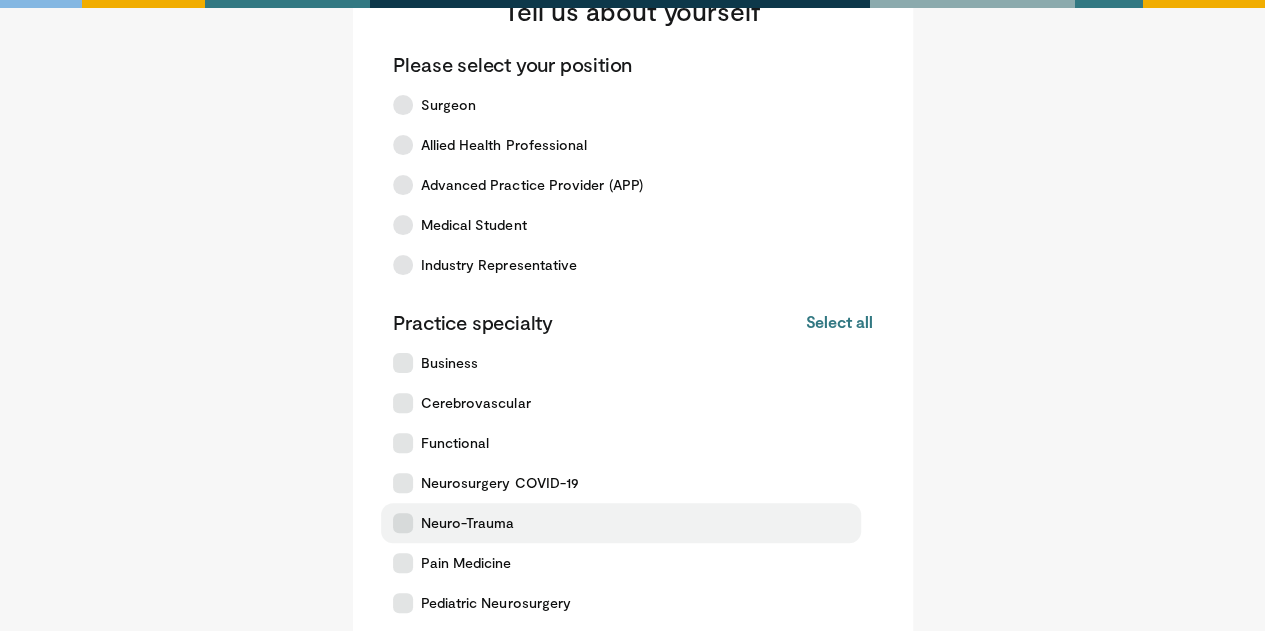 scroll, scrollTop: 200, scrollLeft: 0, axis: vertical 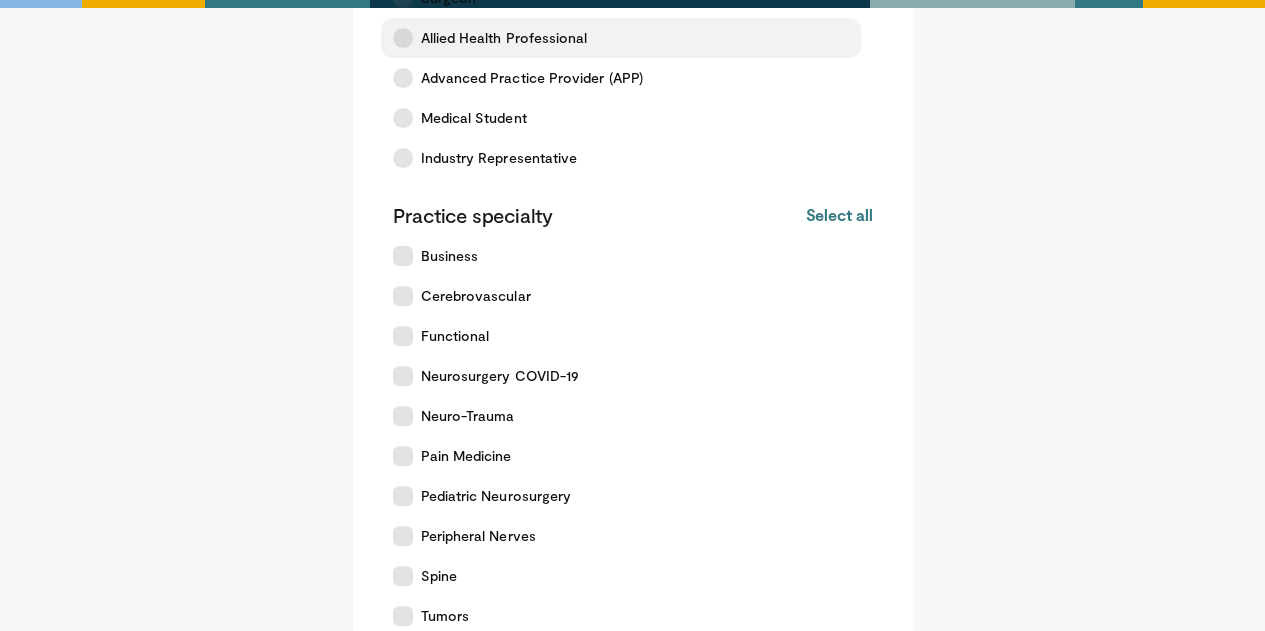 click at bounding box center [403, 38] 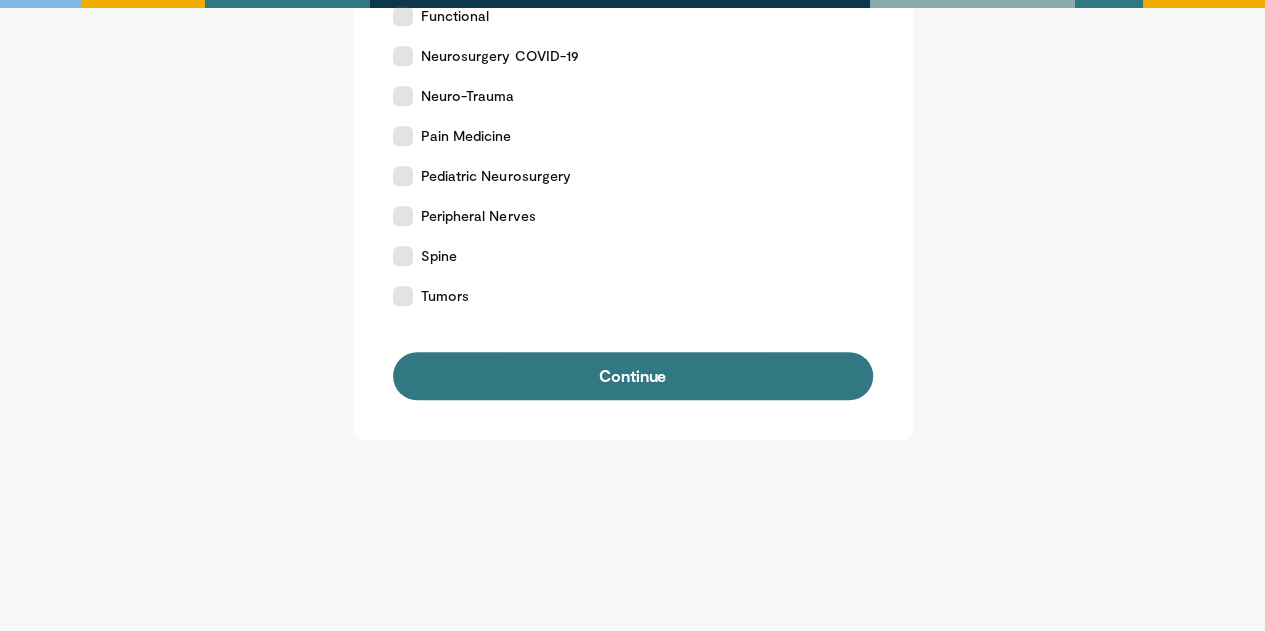 scroll, scrollTop: 526, scrollLeft: 0, axis: vertical 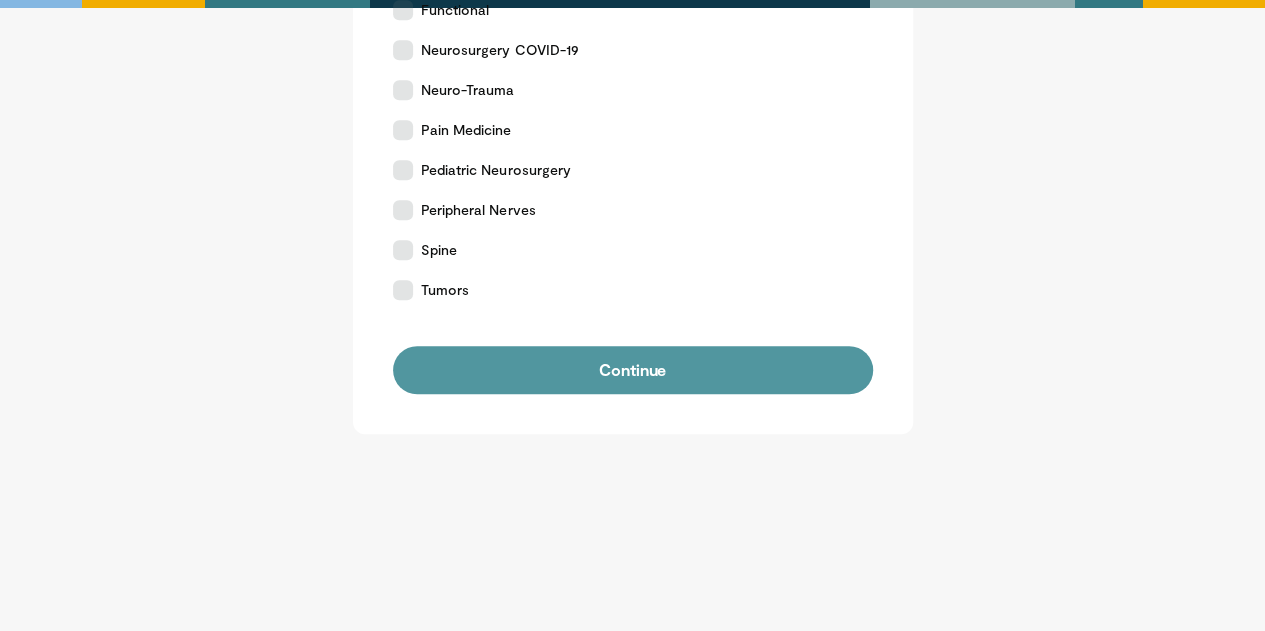 click on "Continue" at bounding box center (633, 370) 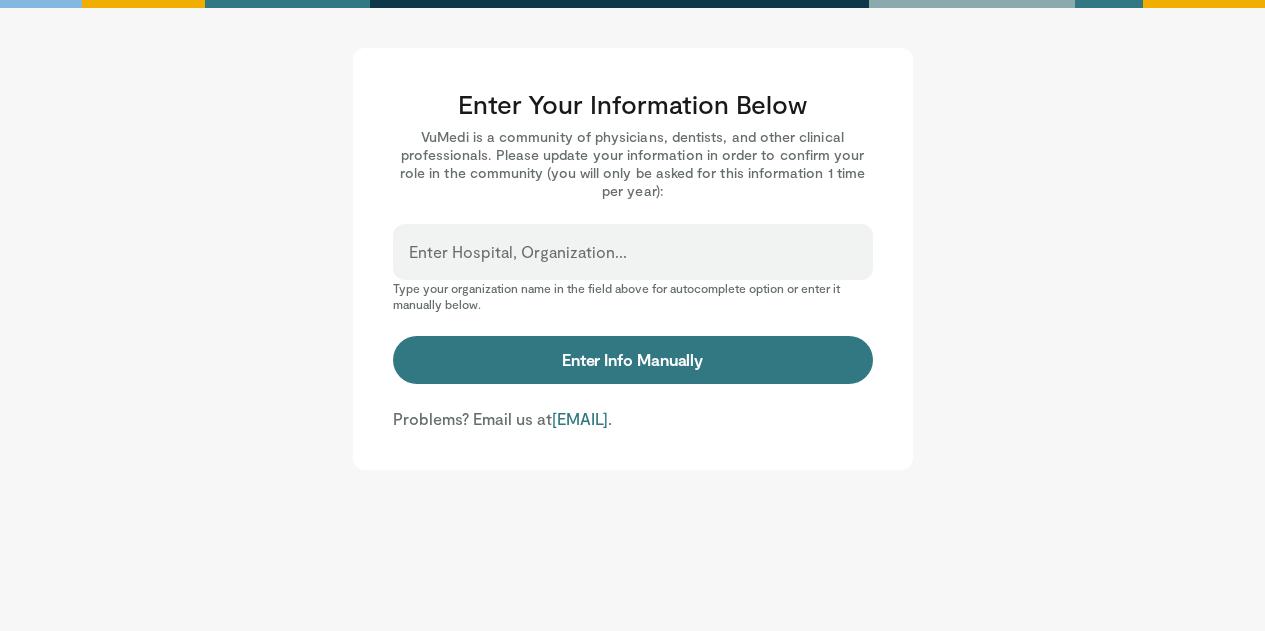 scroll, scrollTop: 0, scrollLeft: 0, axis: both 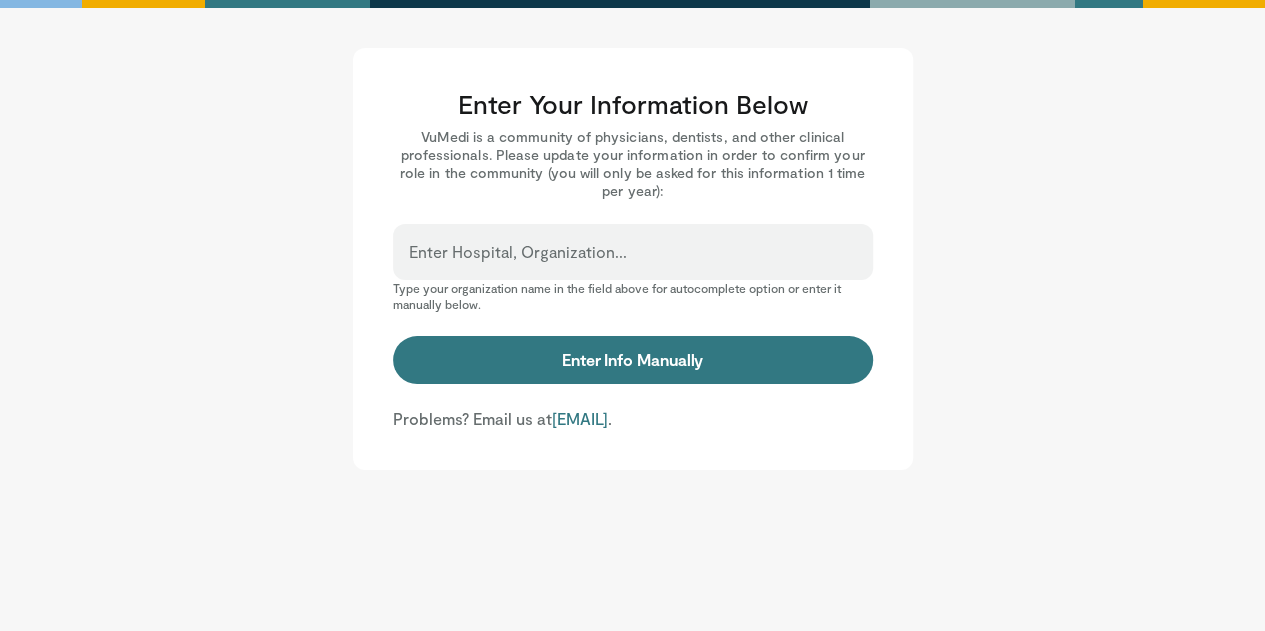 click on "Enter Your Information Below
VuMedi is a community of physicians, dentists, and other clinical professionals.
Please update your information in order to confirm your role in the community
(you will only be asked for this information 1 time per year):
Enter Hospital, Organization...
Type your organization name in the field above for autocomplete option or enter it manually below.
Enter Info Manually
Organization
Work Position
Role in Workplace
Surgeon" at bounding box center [632, 363] 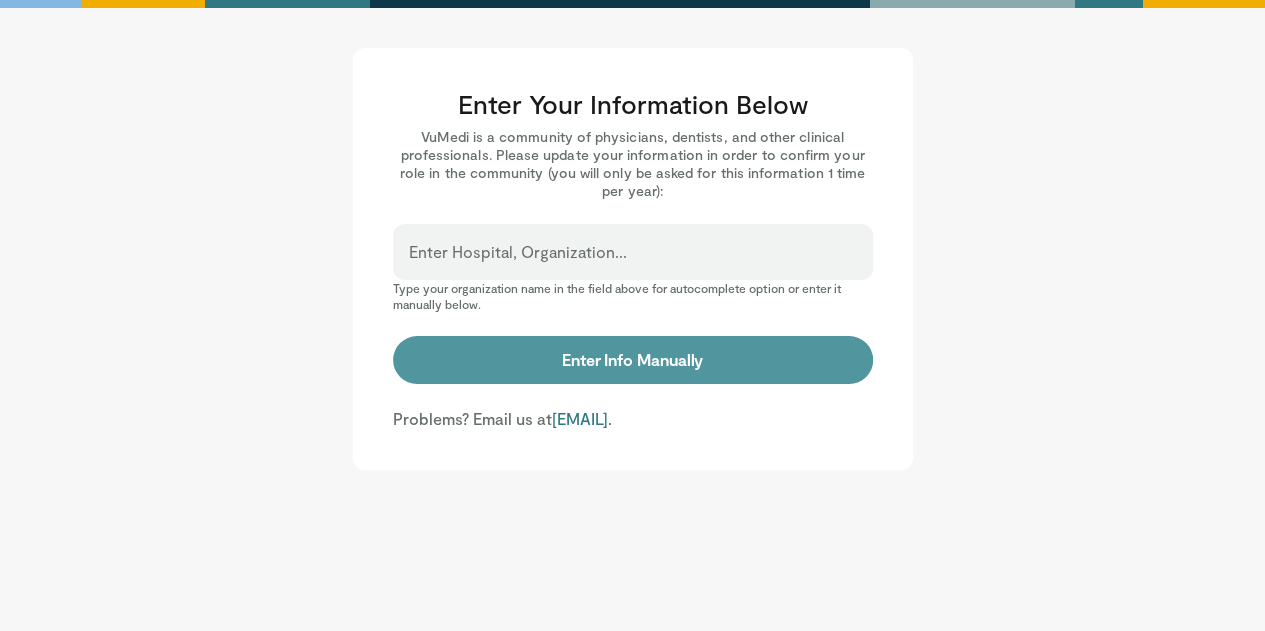 click on "Enter Info Manually" at bounding box center [633, 360] 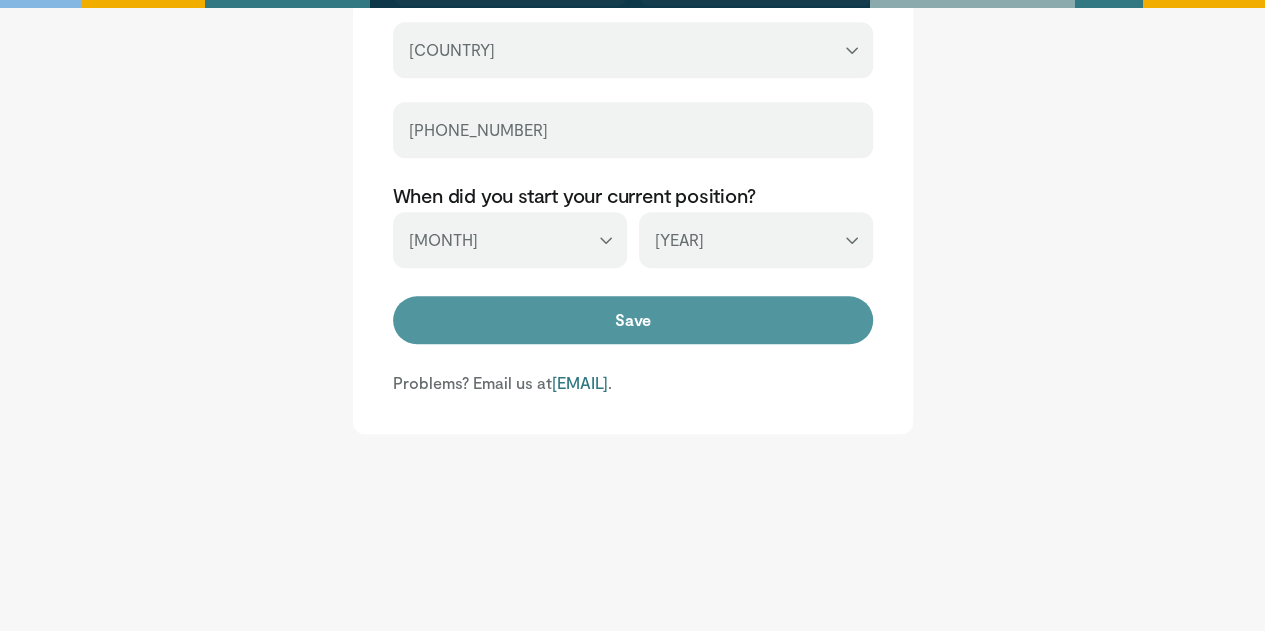 click on "Save" at bounding box center [633, 320] 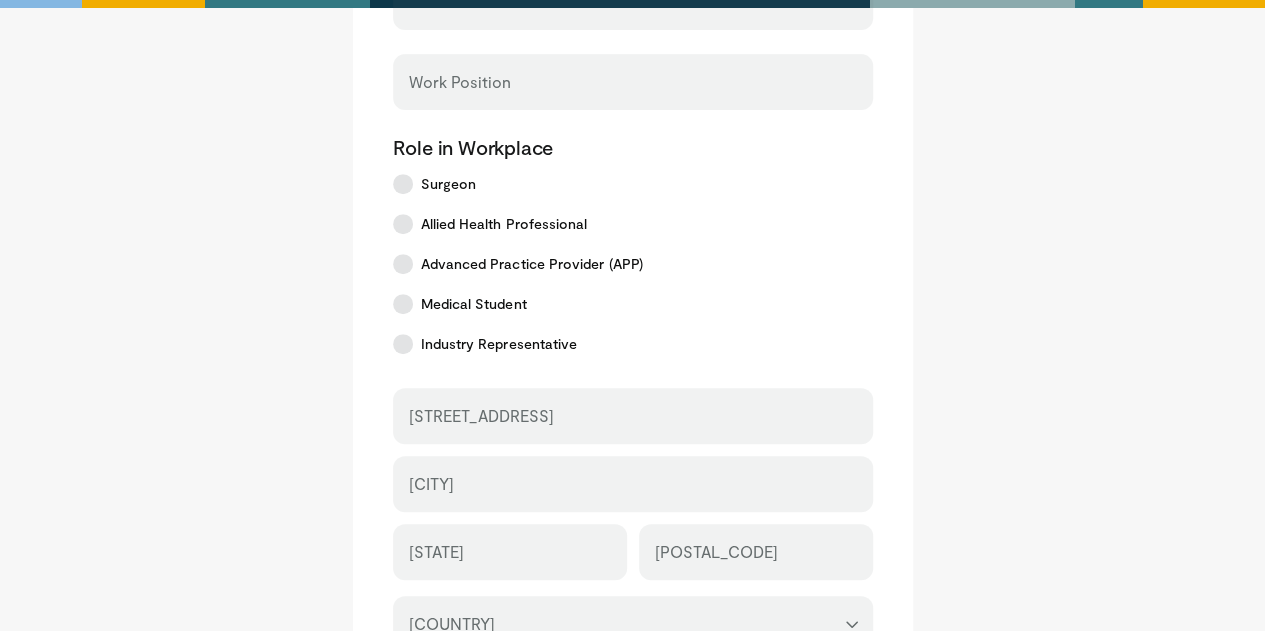 scroll, scrollTop: 0, scrollLeft: 0, axis: both 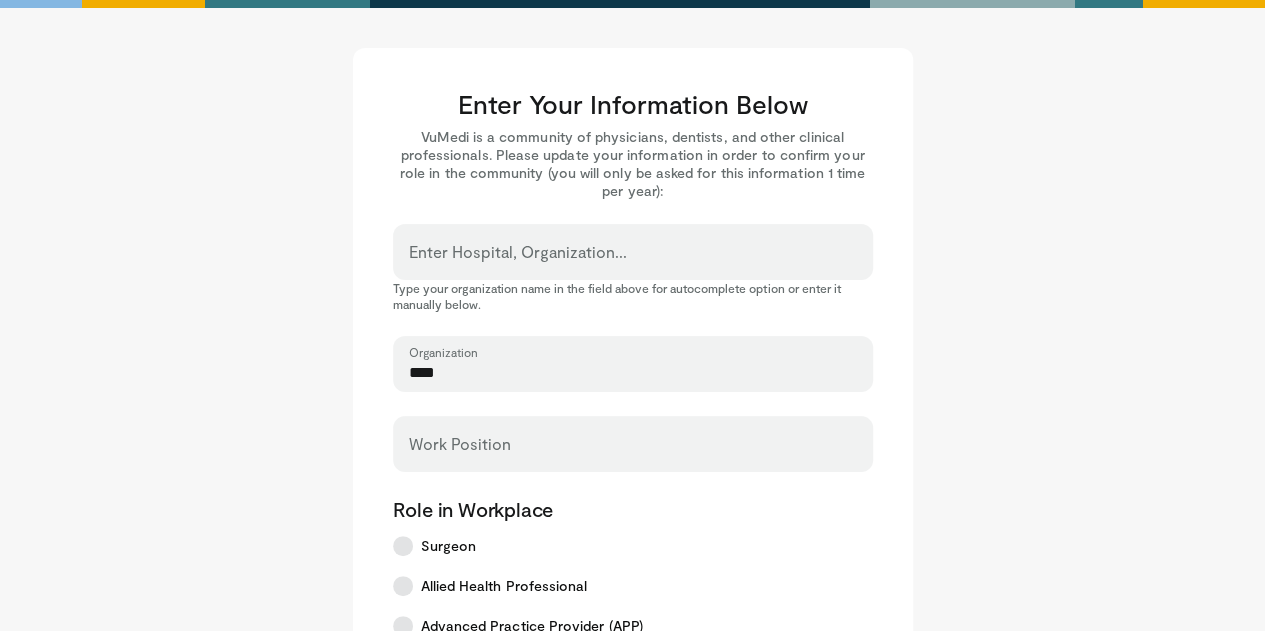 type on "****" 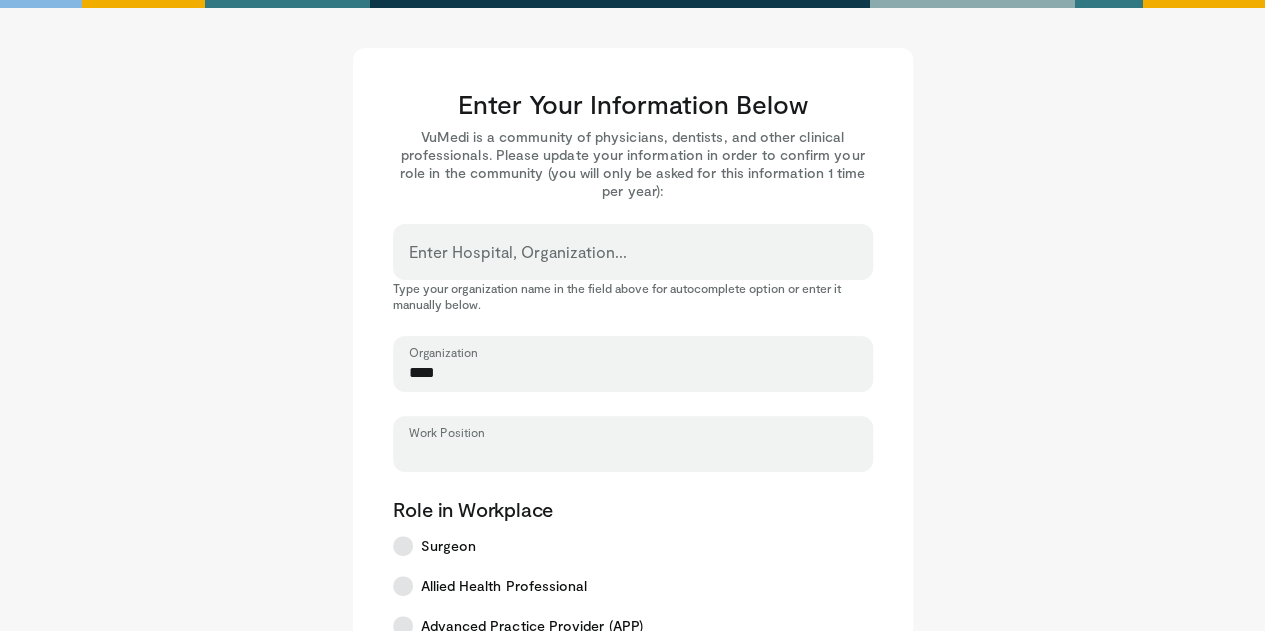 click on "Work Position" at bounding box center [633, 453] 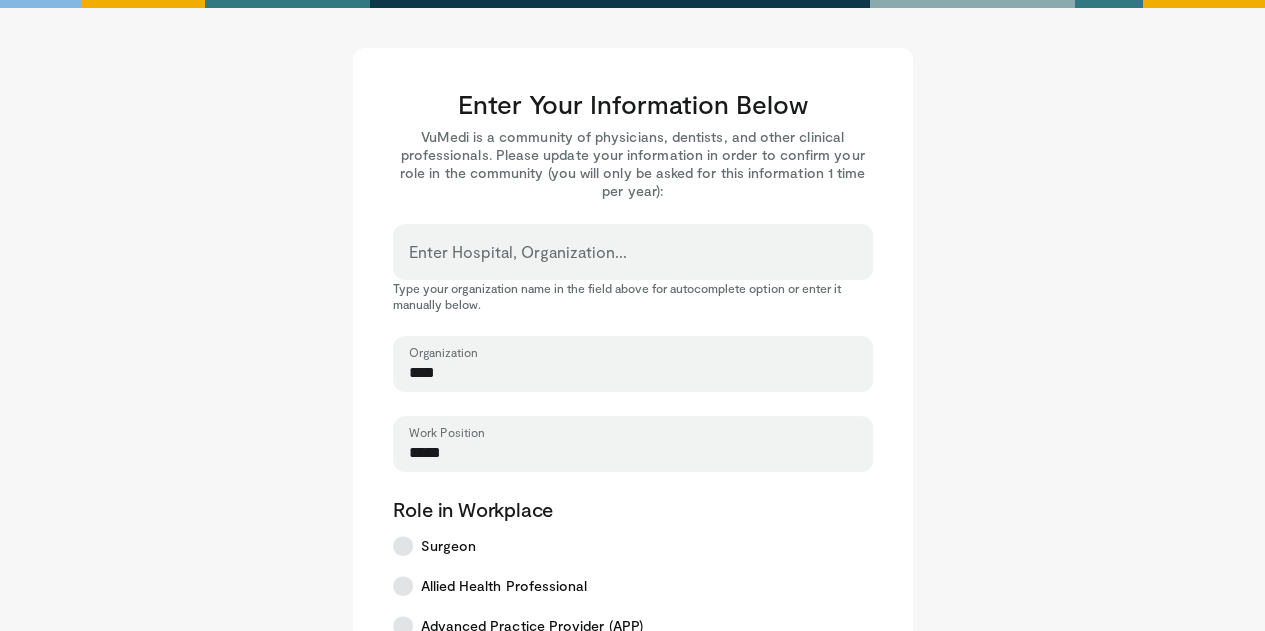 type on "*****" 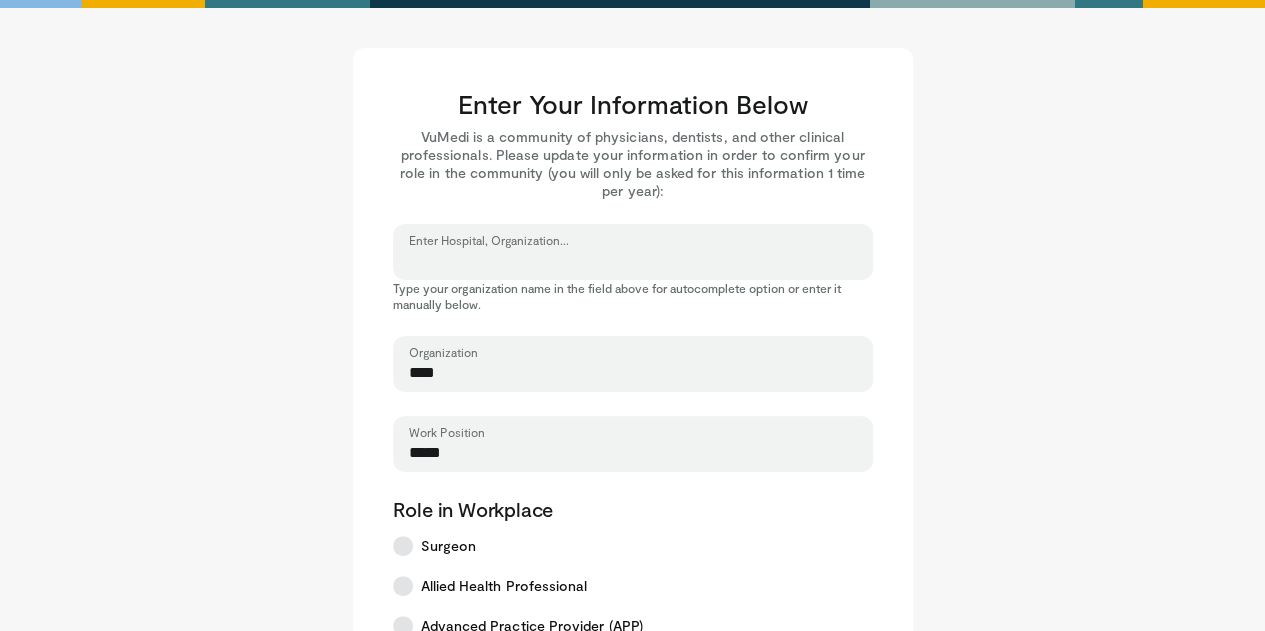 click on "Enter Hospital, Organization..." at bounding box center [633, 261] 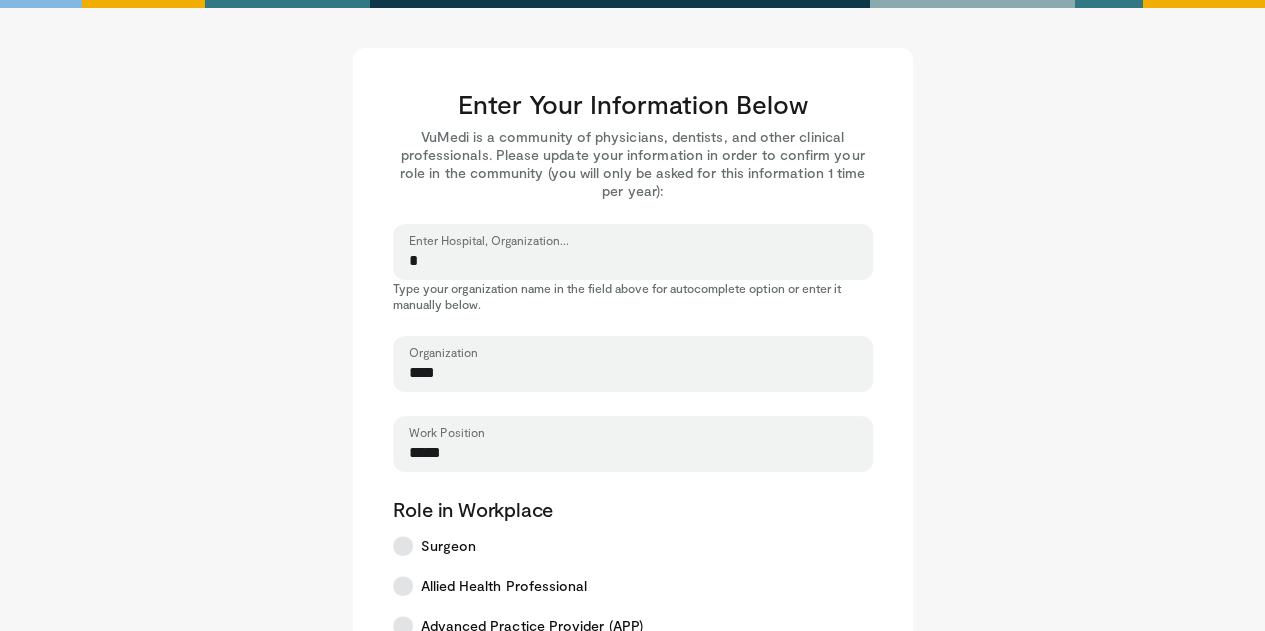 type on "*" 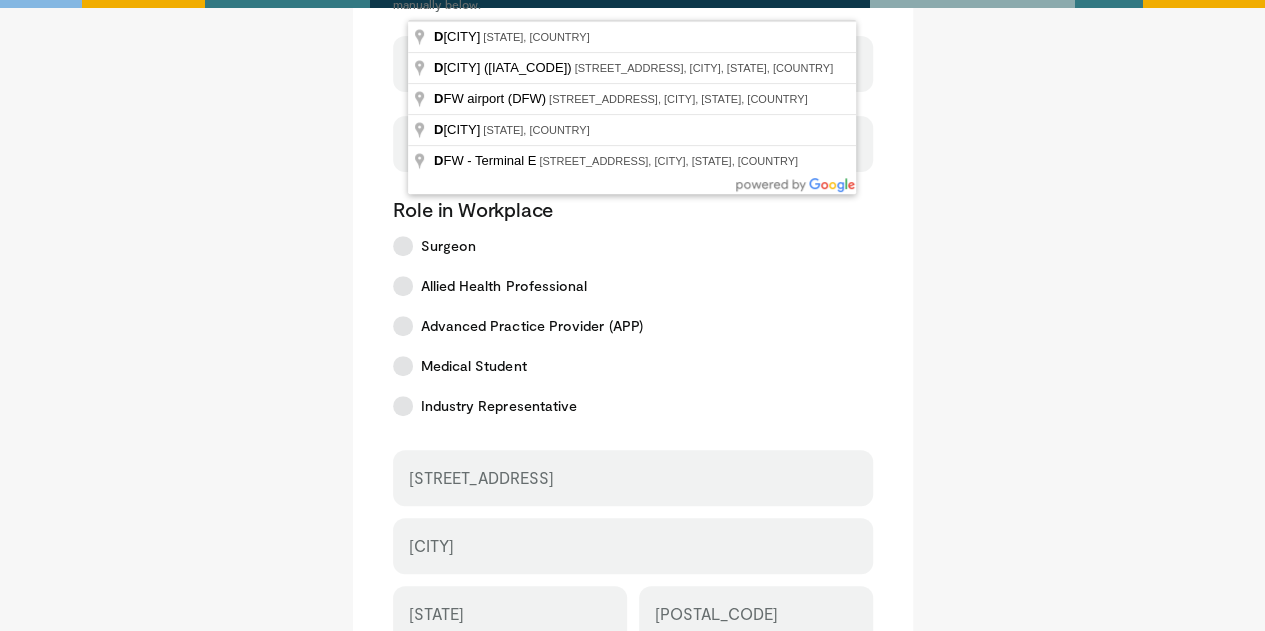 click on "Enter Your Information Below
VuMedi is a community of physicians, dentists, and other clinical professionals.
Please update your information in order to confirm your role in the community
(you will only be asked for this information 1 time per year):
*
Enter Hospital, Organization...
Type your organization name in the field above for autocomplete option or enter it manually below.
****
Organization
*****
Work Position
Role in Workplace
Surgeon
*" at bounding box center (633, 409) 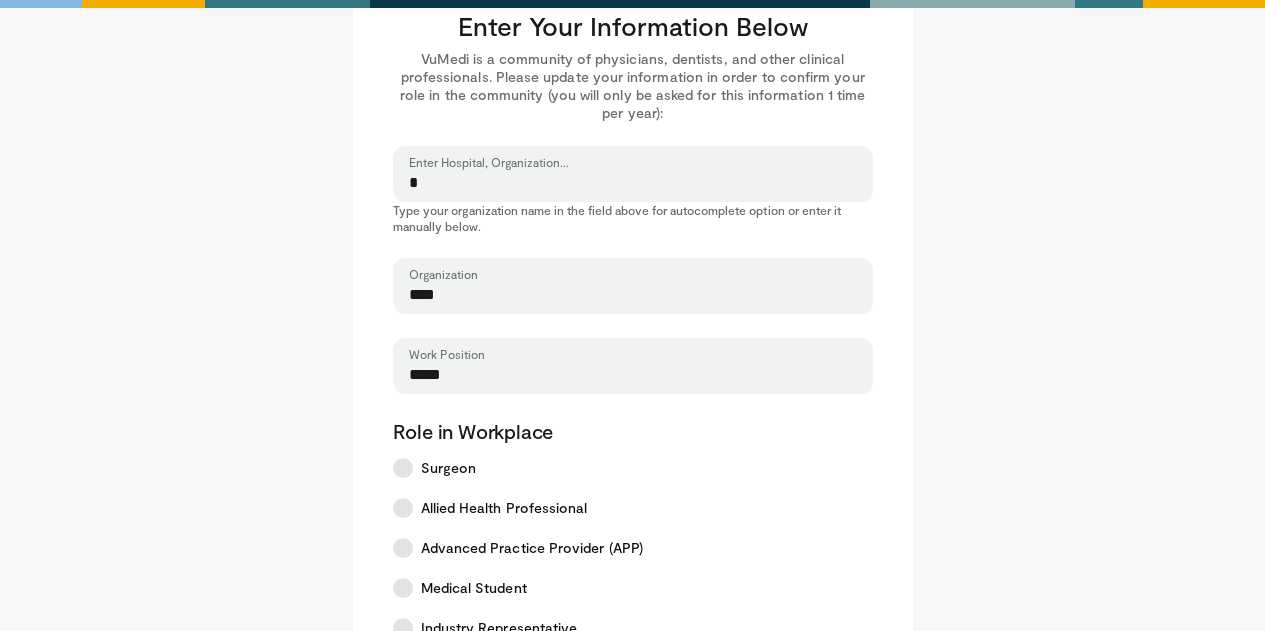 scroll, scrollTop: 0, scrollLeft: 0, axis: both 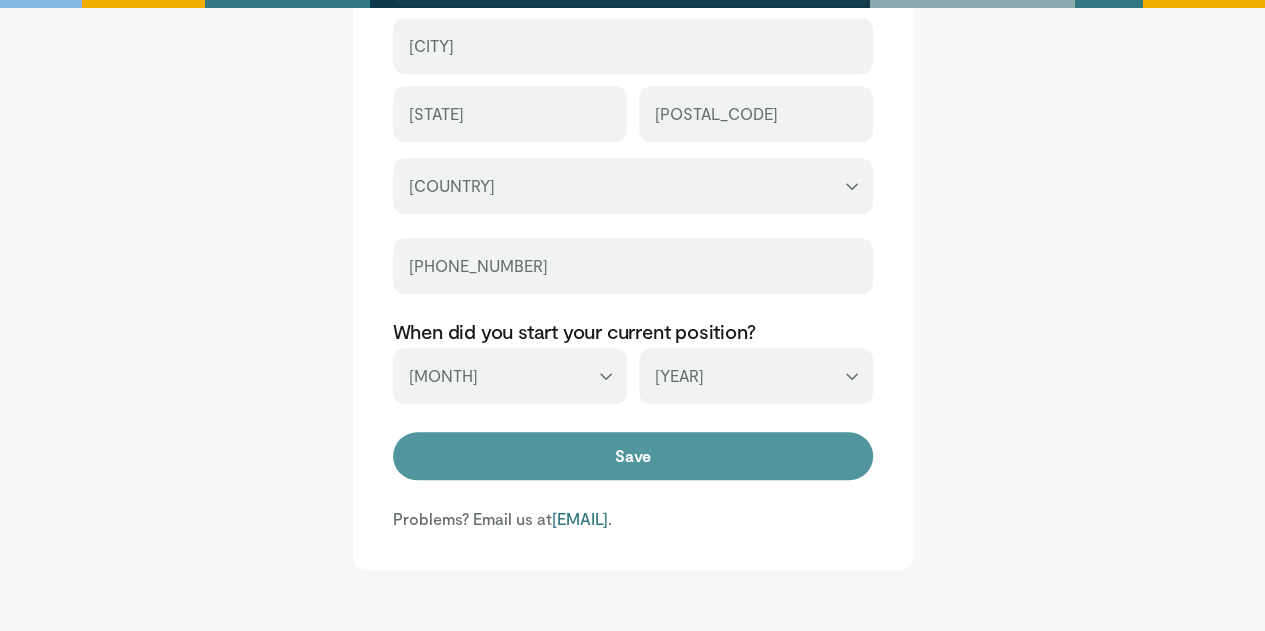 click on "Save" at bounding box center [633, 456] 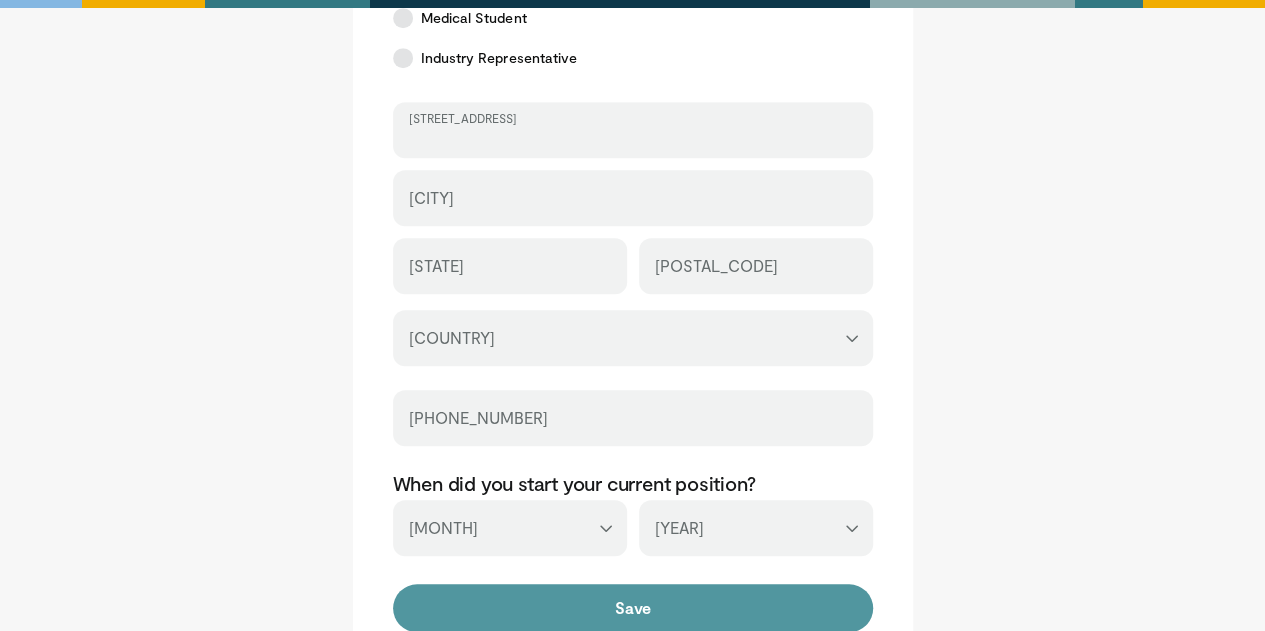 scroll, scrollTop: 576, scrollLeft: 0, axis: vertical 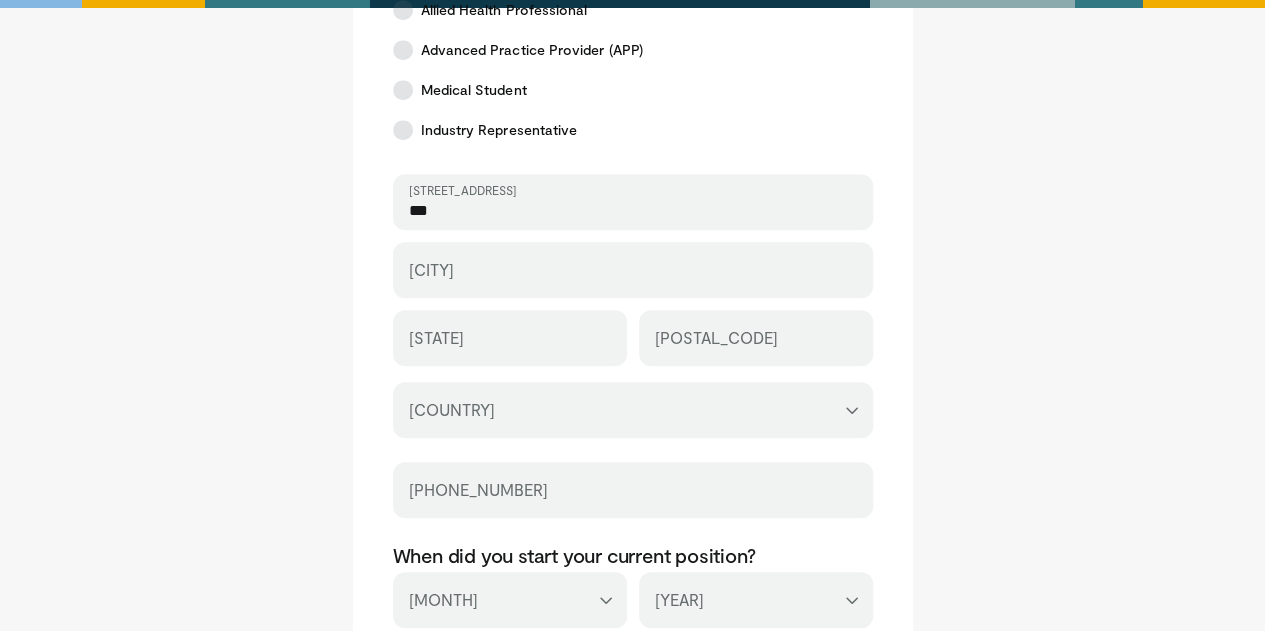 type on "***" 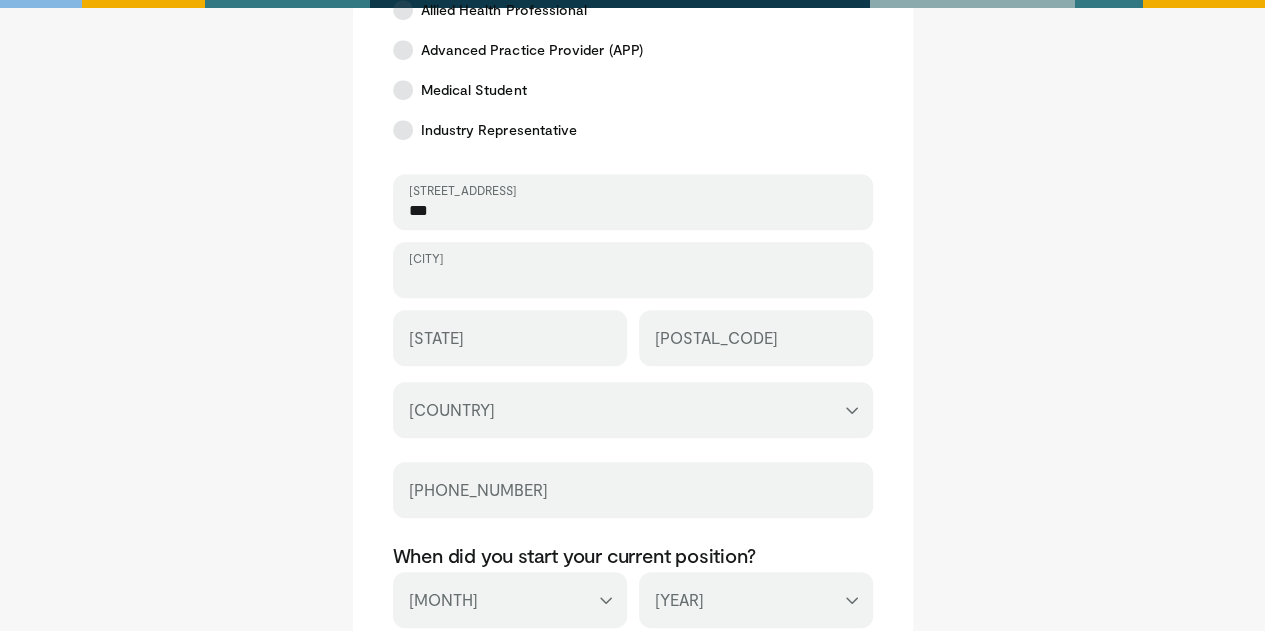 click on "[CITY]" at bounding box center [633, 279] 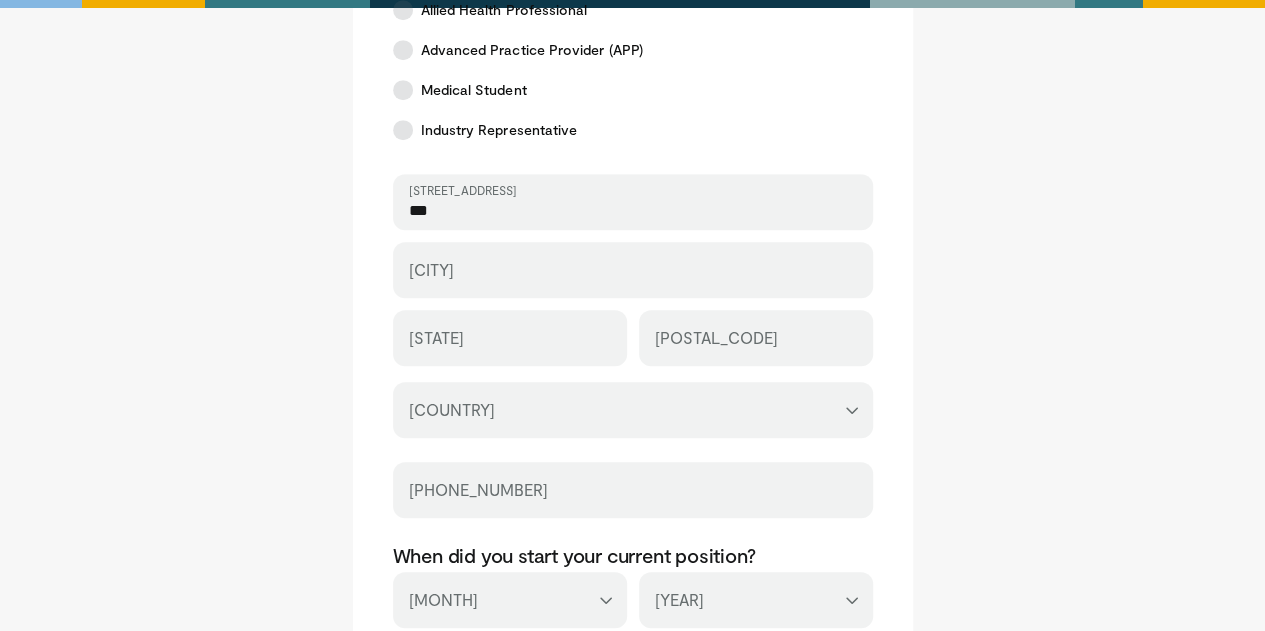 drag, startPoint x: 1090, startPoint y: 143, endPoint x: 1078, endPoint y: 149, distance: 13.416408 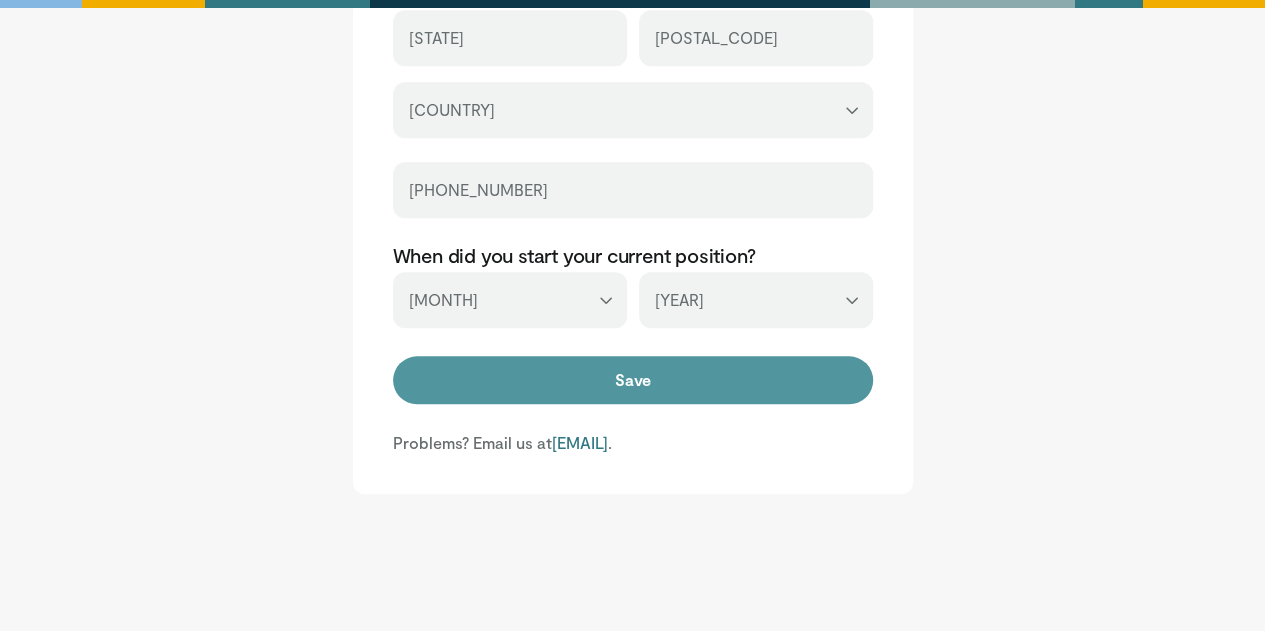 click on "Save" at bounding box center [633, 380] 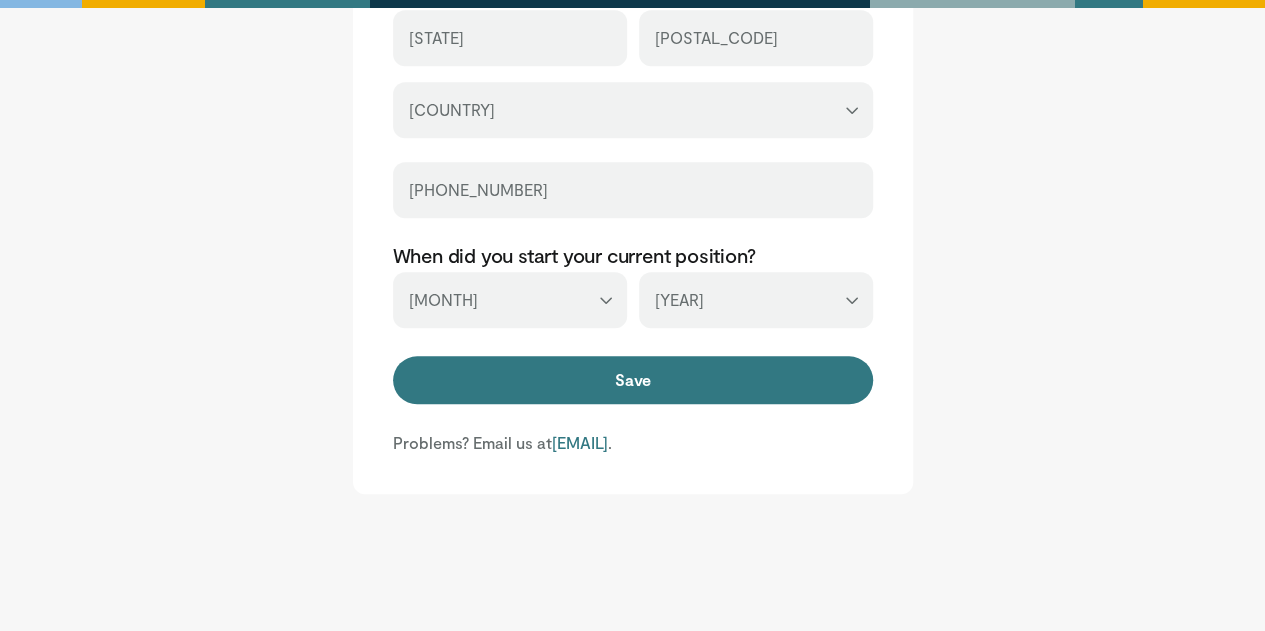 scroll, scrollTop: 844, scrollLeft: 0, axis: vertical 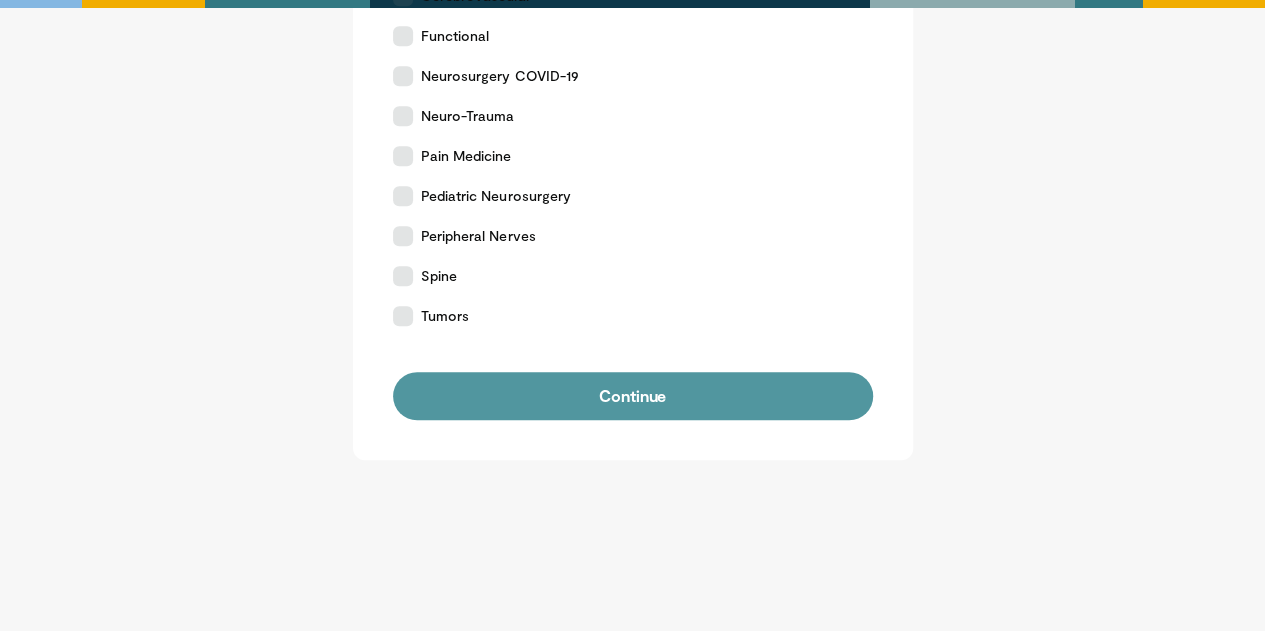 click on "Continue" at bounding box center (633, 396) 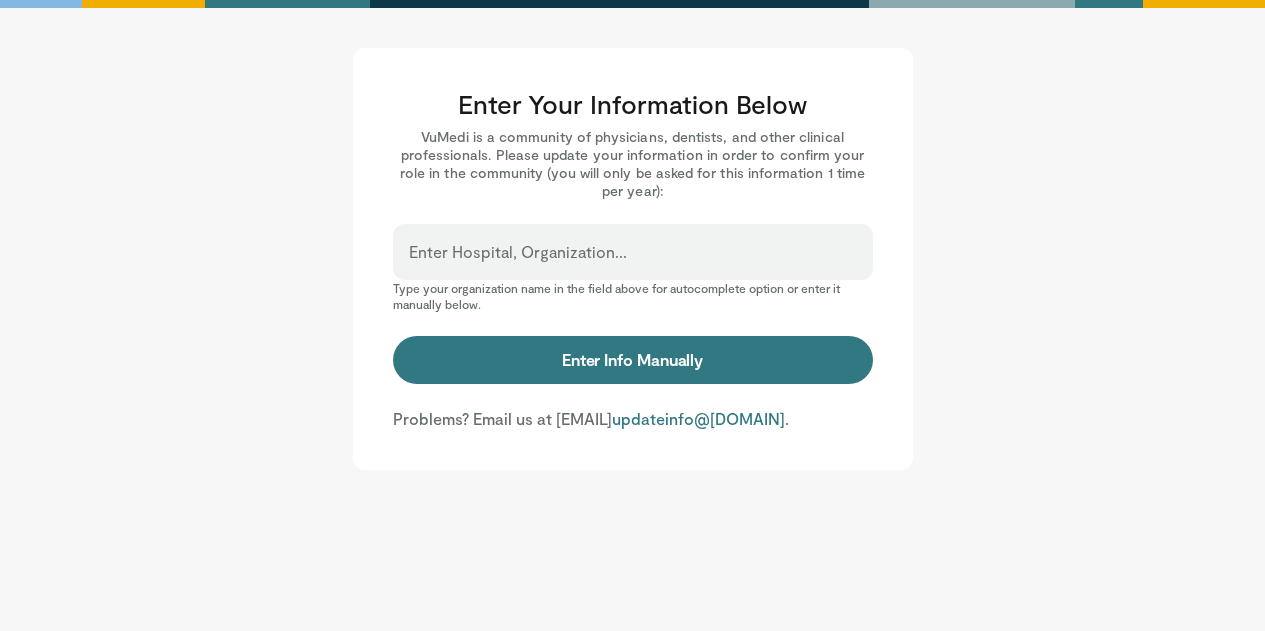 scroll, scrollTop: 0, scrollLeft: 0, axis: both 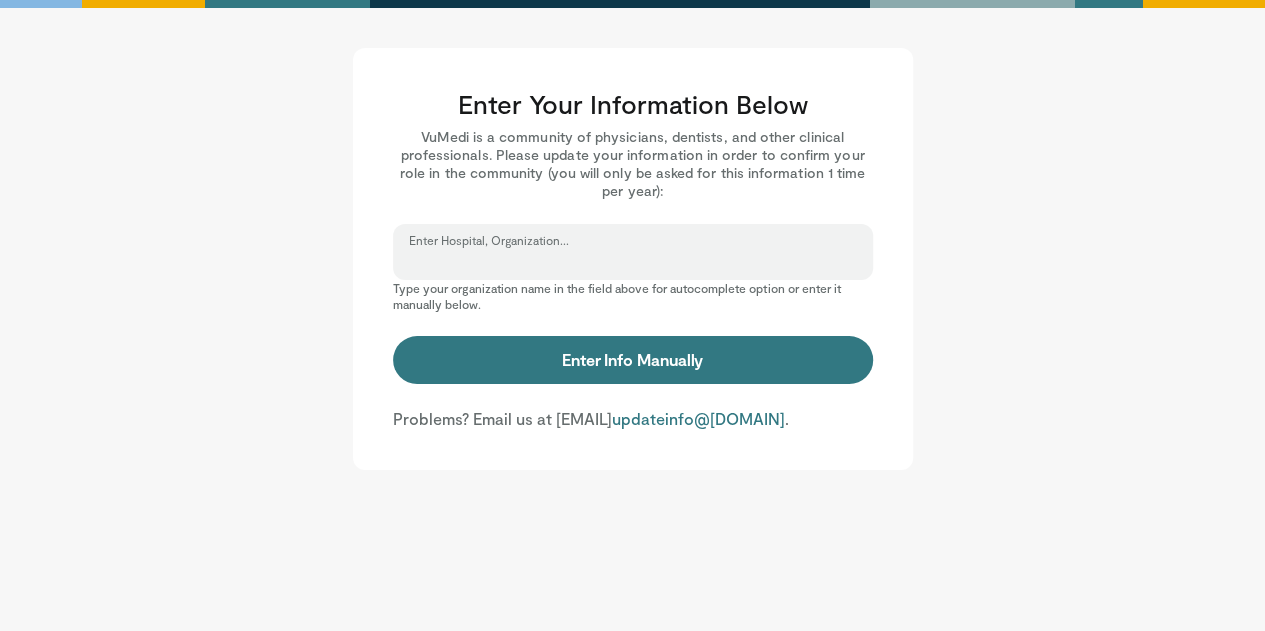 click on "Enter Hospital, Organization..." at bounding box center [633, 261] 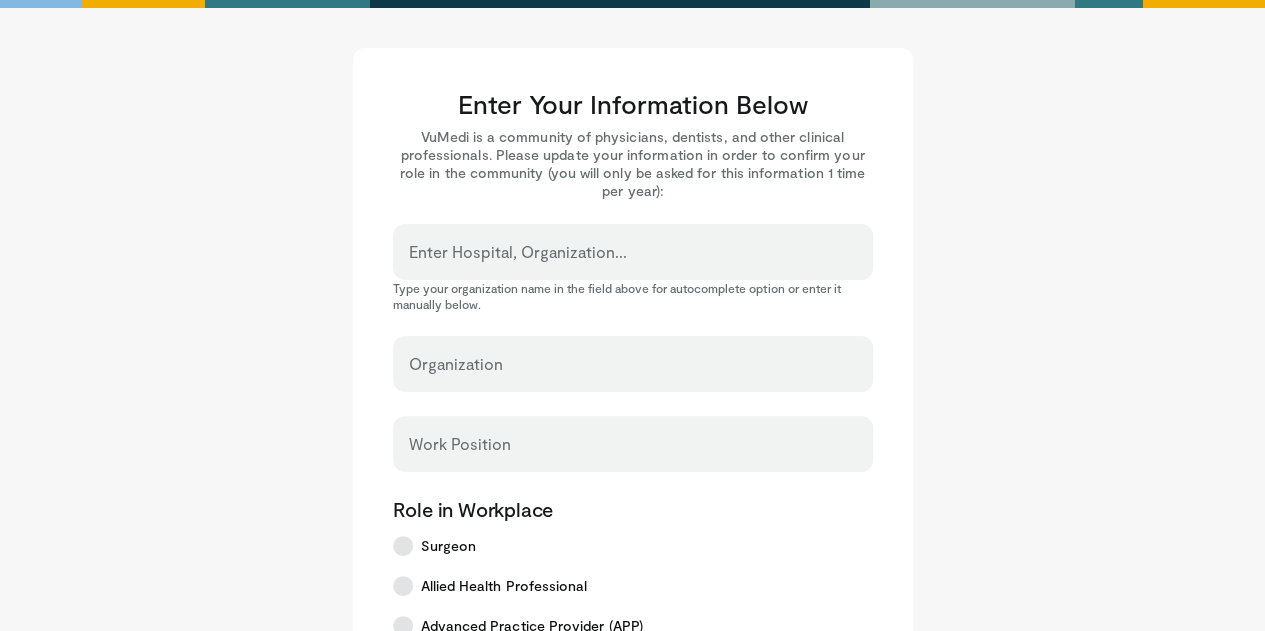 click on "Enter Your Information Below
VuMedi is a community of physicians, dentists, and other clinical professionals.
Please update your information in order to confirm your role in the community
(you will only be asked for this information 1 time per year):
Enter Hospital, Organization...
Type your organization name in the field above for autocomplete option or enter it manually below.
Organization
Work Position
Role in Workplace
Surgeon
Allied Health Professional" at bounding box center (633, 709) 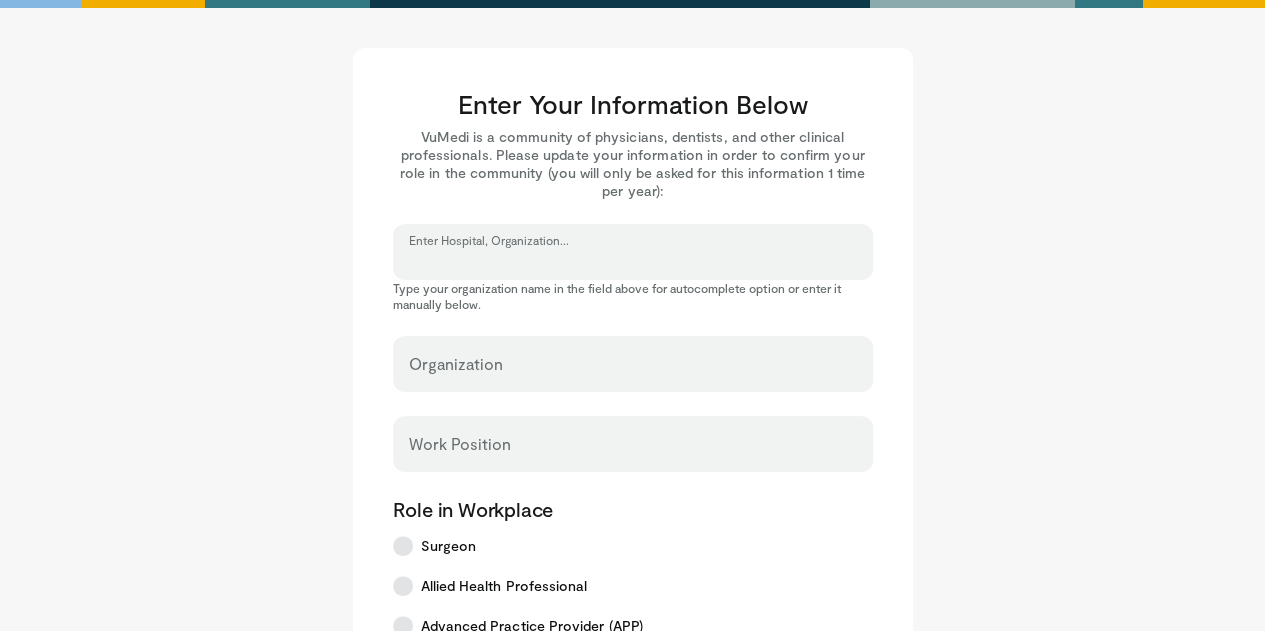 click on "Enter Hospital, Organization..." at bounding box center (633, 261) 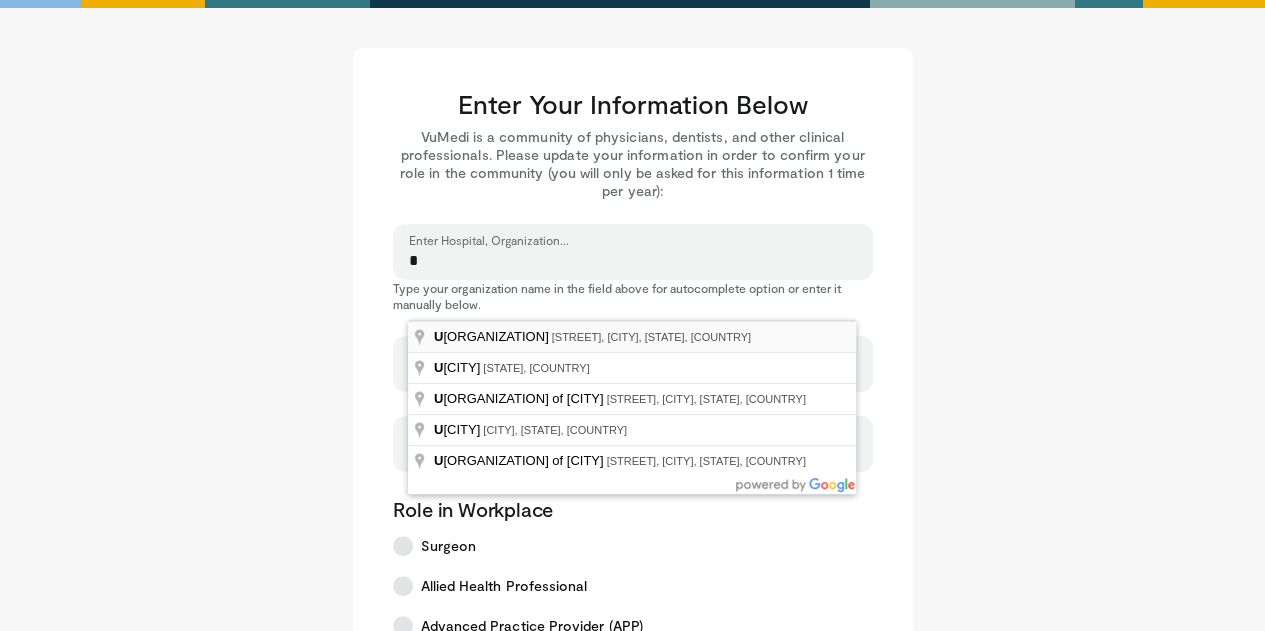type on "*" 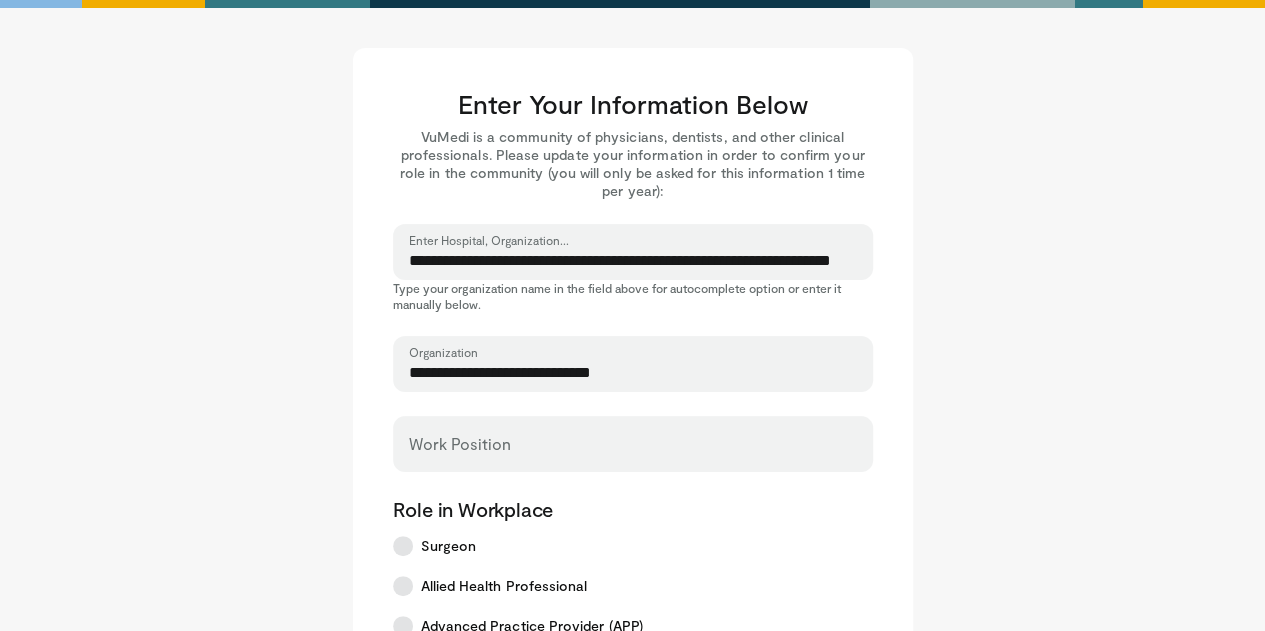 click on "Work Position" at bounding box center (633, 364) 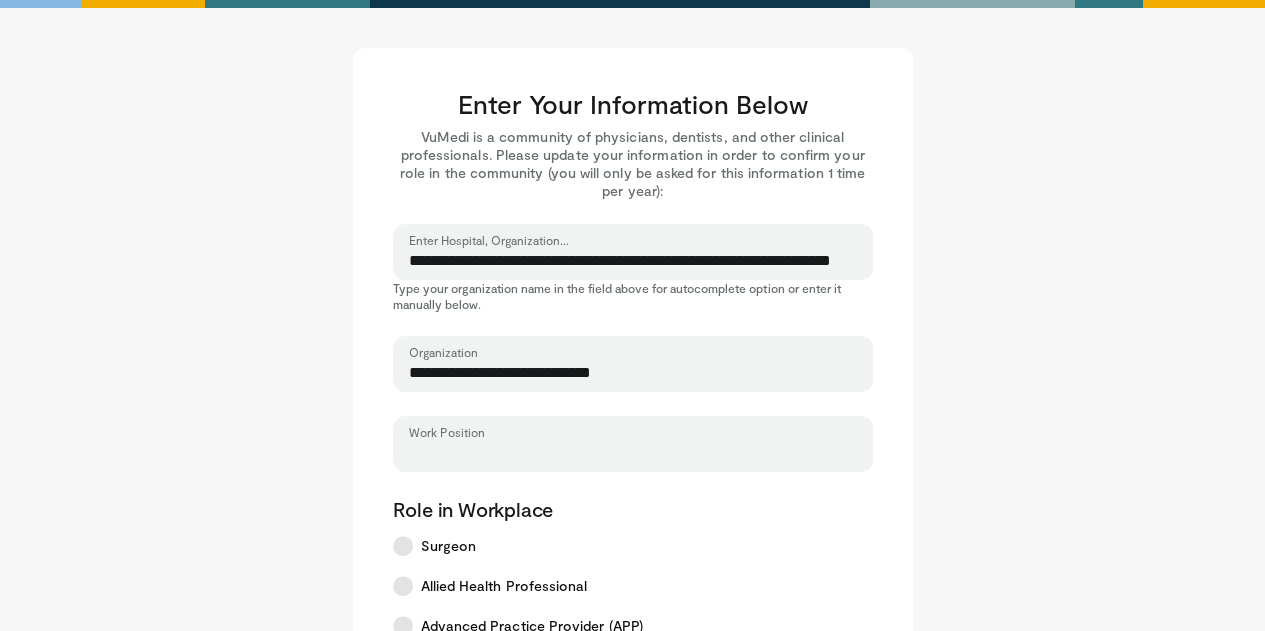 click on "Work Position" at bounding box center [633, 453] 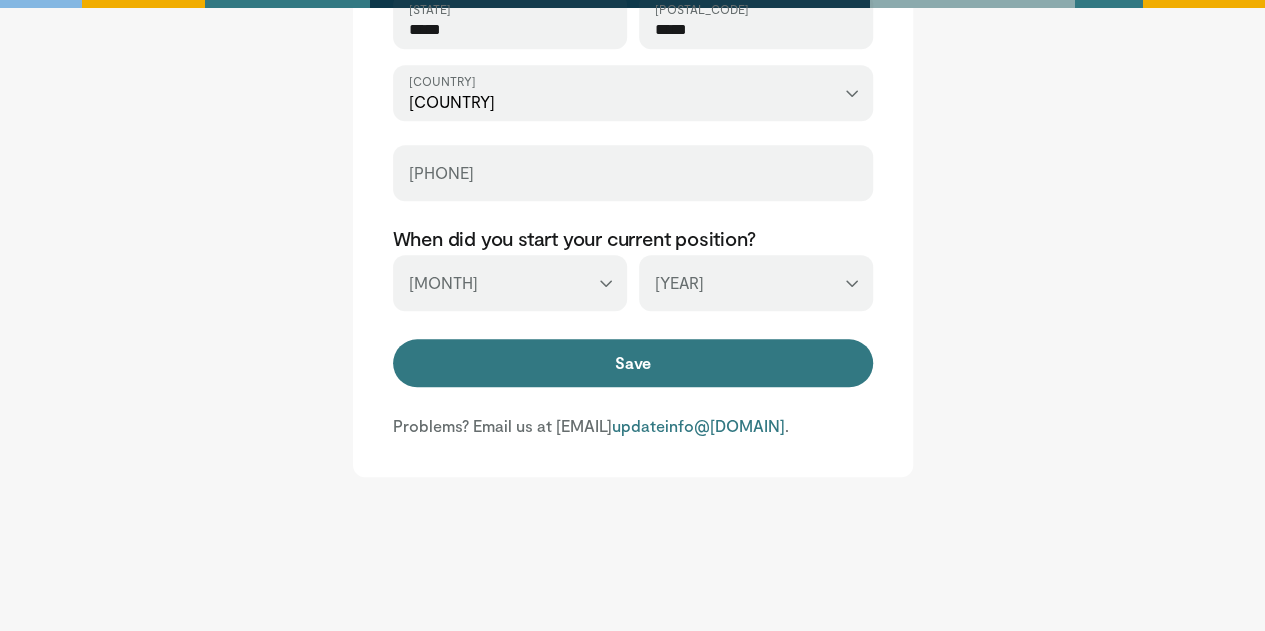 scroll, scrollTop: 900, scrollLeft: 0, axis: vertical 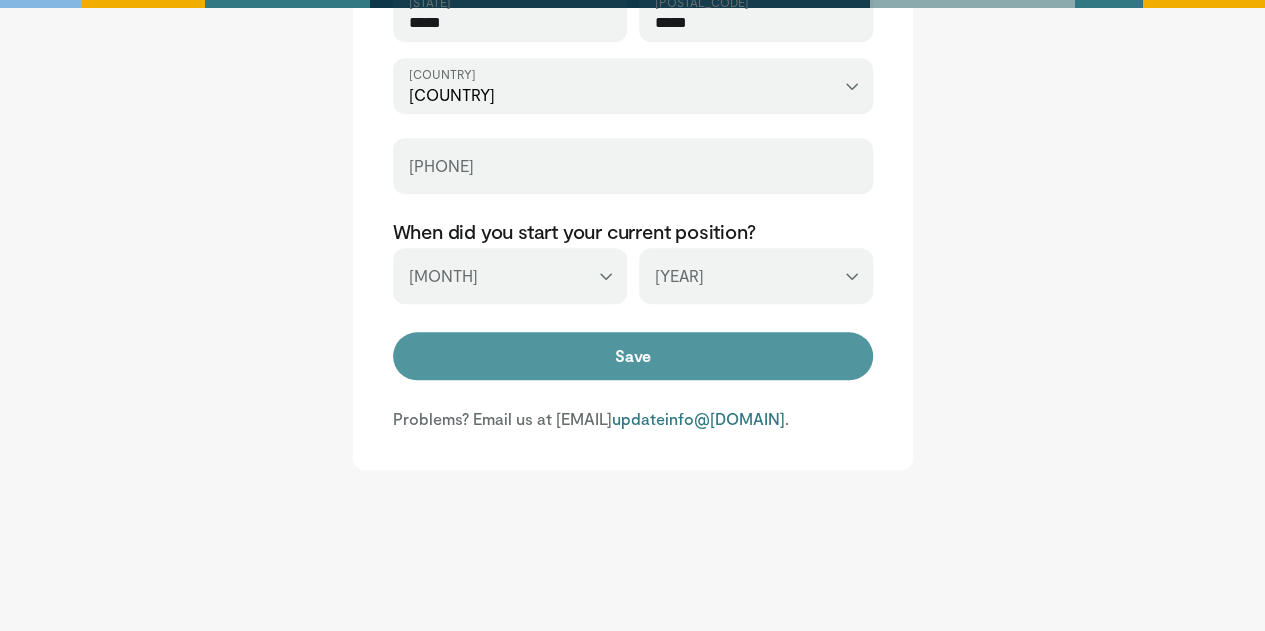 type on "********" 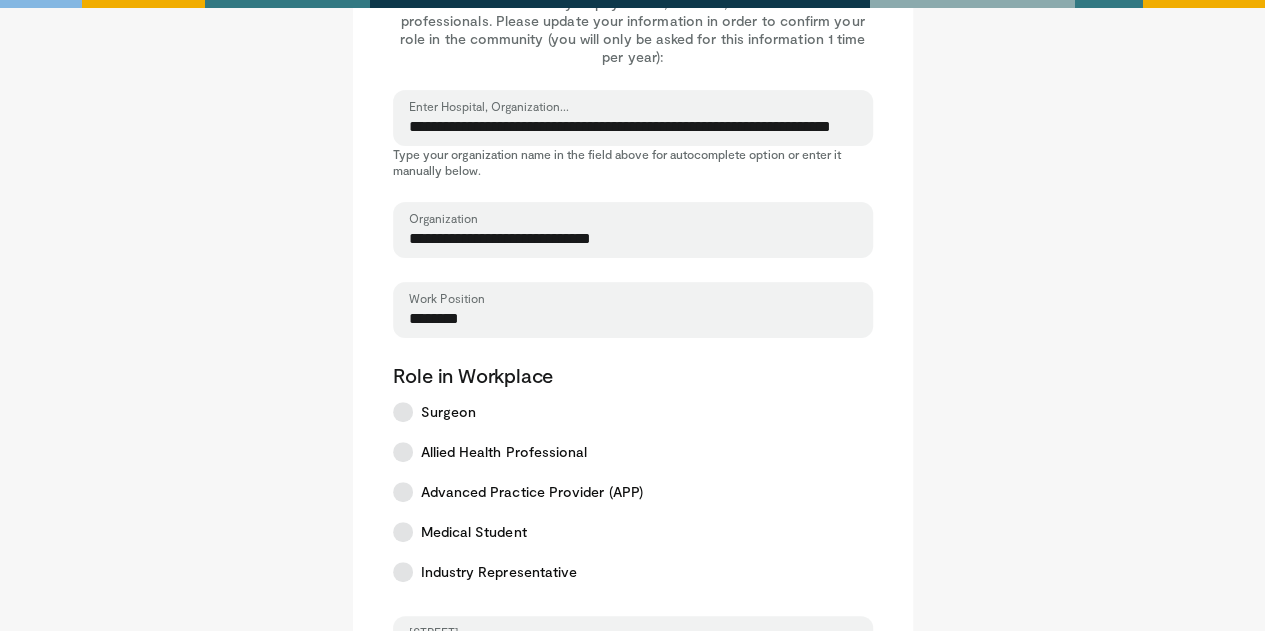 scroll, scrollTop: 0, scrollLeft: 0, axis: both 